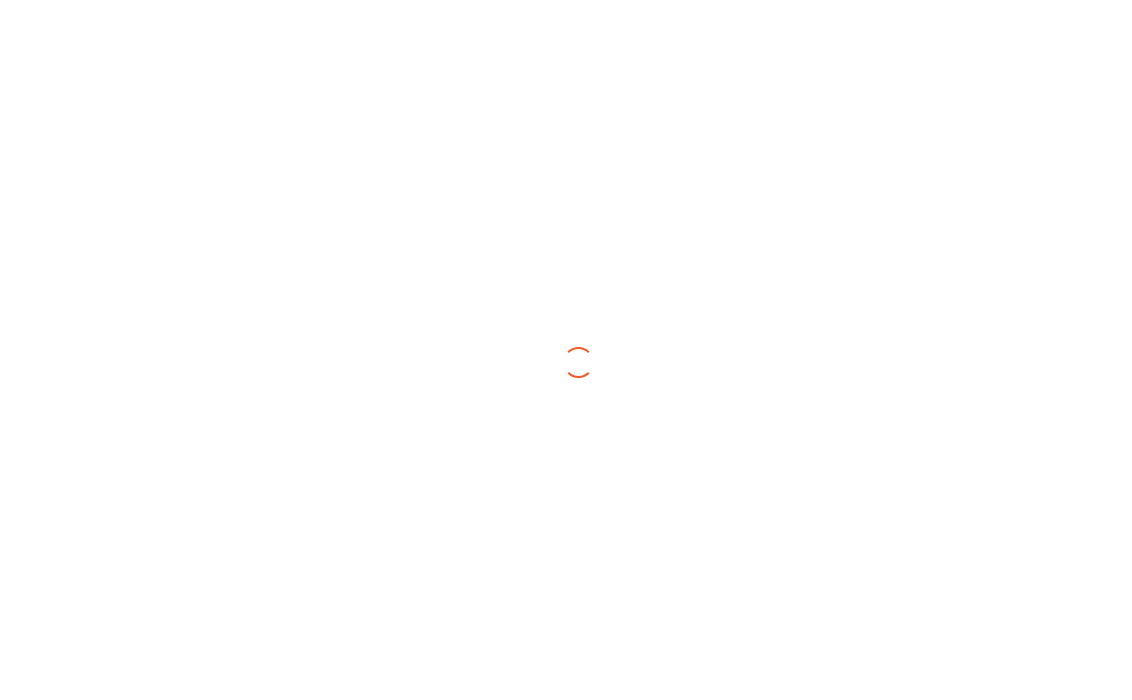 scroll, scrollTop: 0, scrollLeft: 0, axis: both 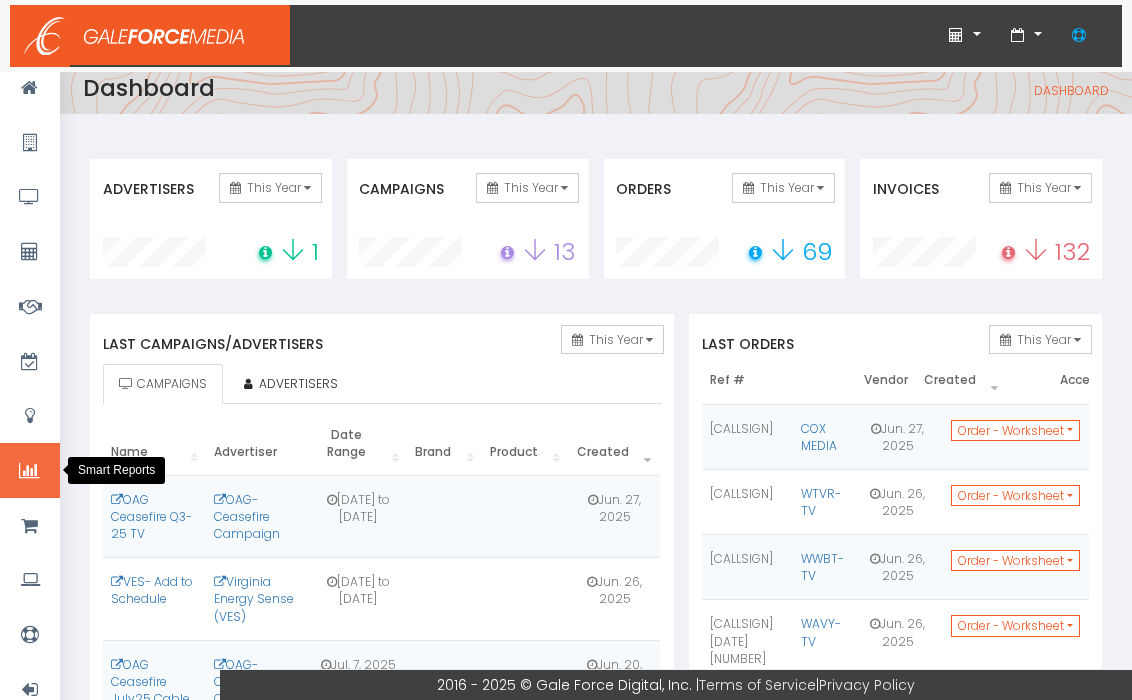 click at bounding box center (30, 470) 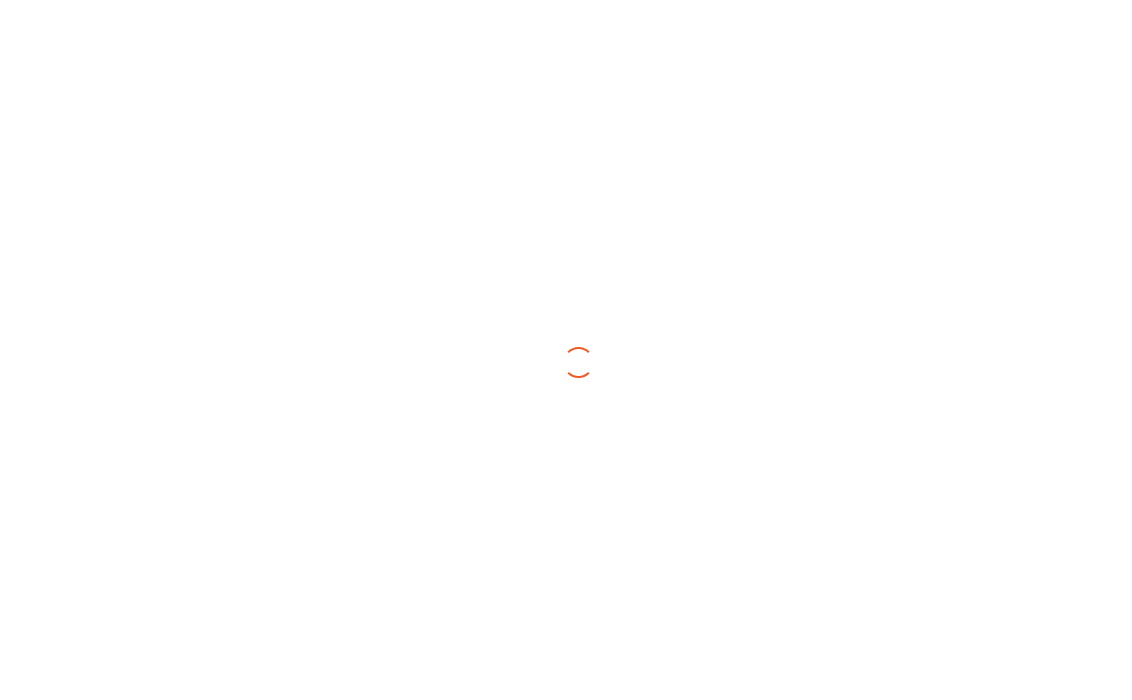 scroll, scrollTop: 0, scrollLeft: 0, axis: both 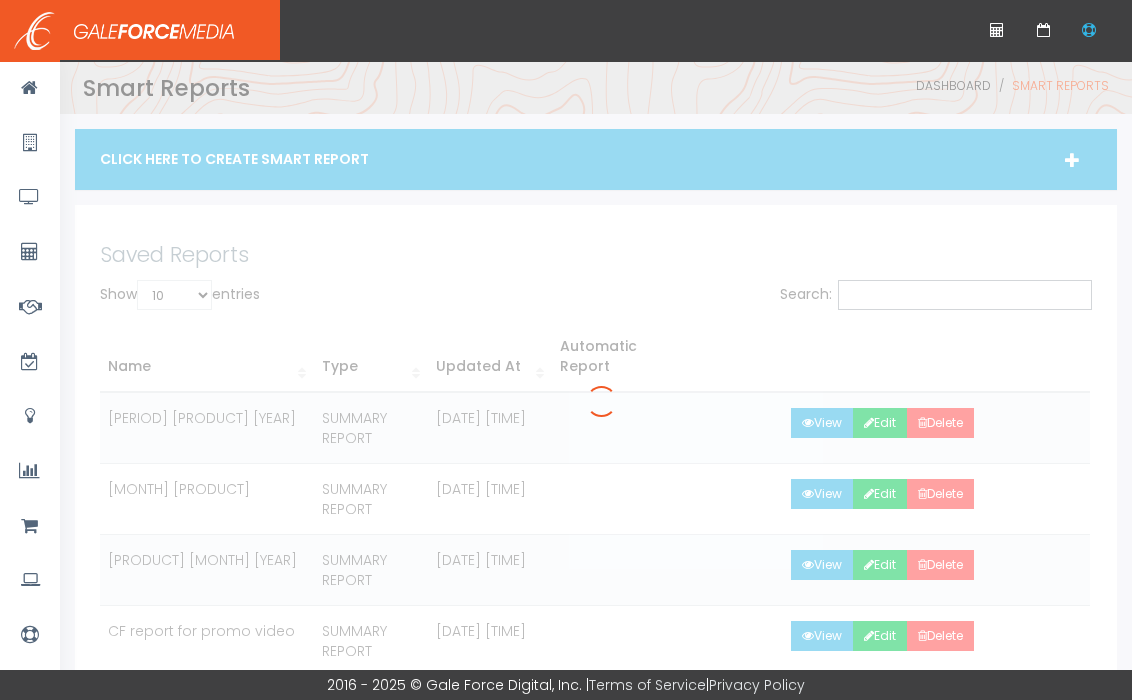 click at bounding box center (626, 410) 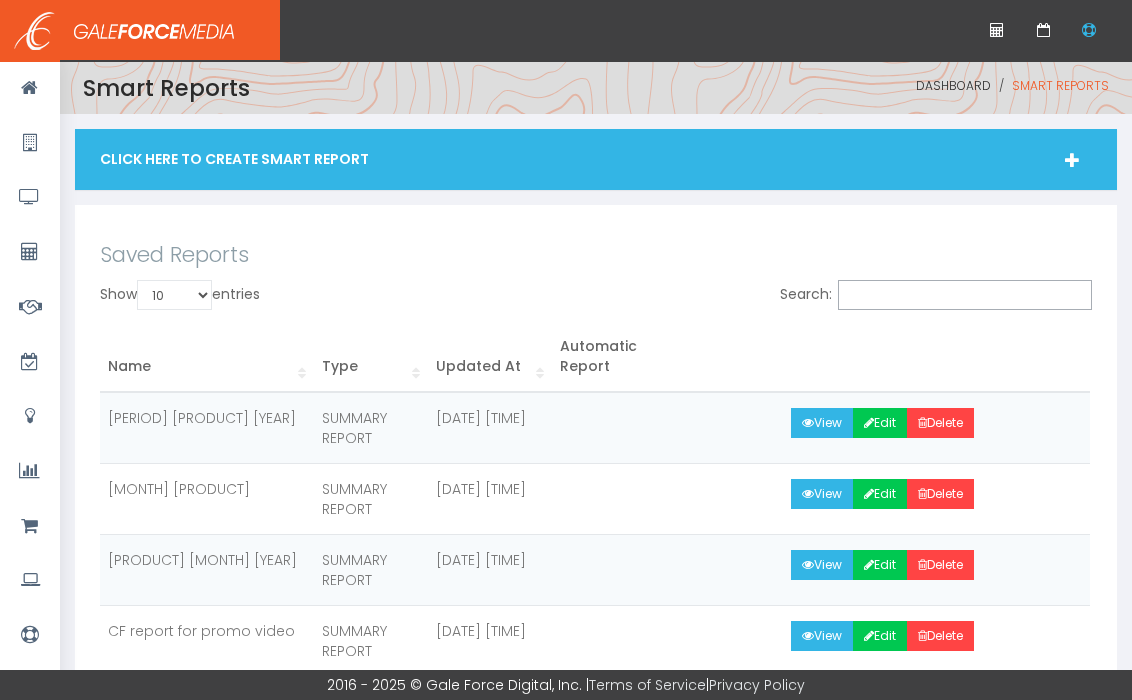click on "Click Here To Create Smart Report" at bounding box center (596, 159) 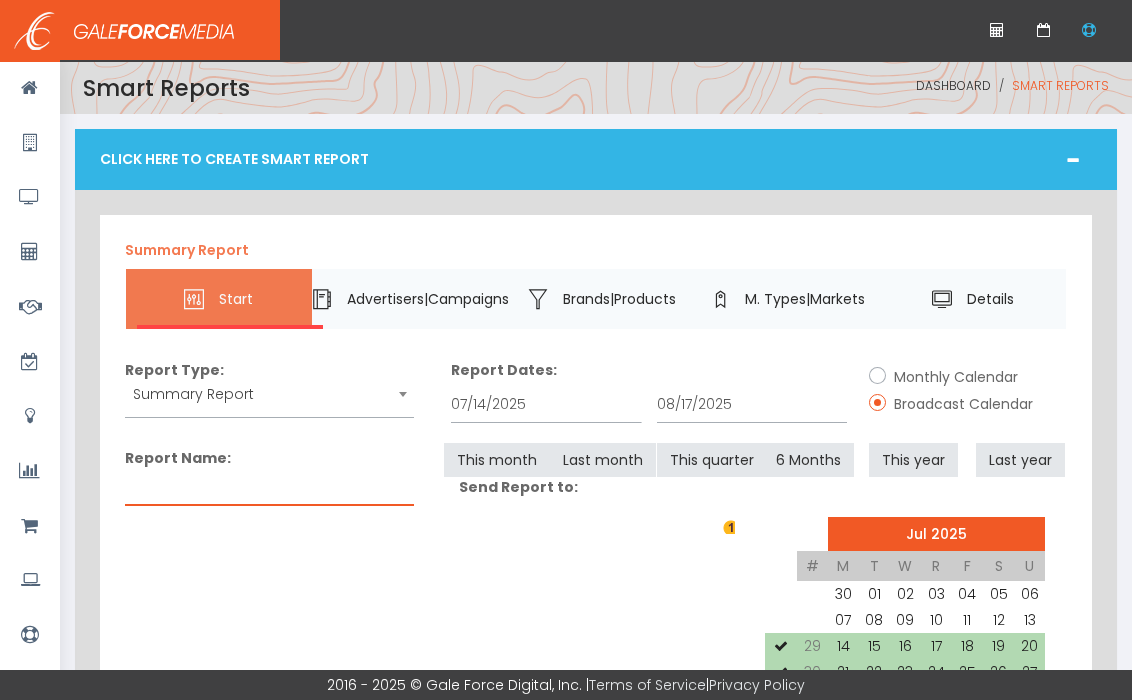 click on "Report Name:" at bounding box center (269, 487) 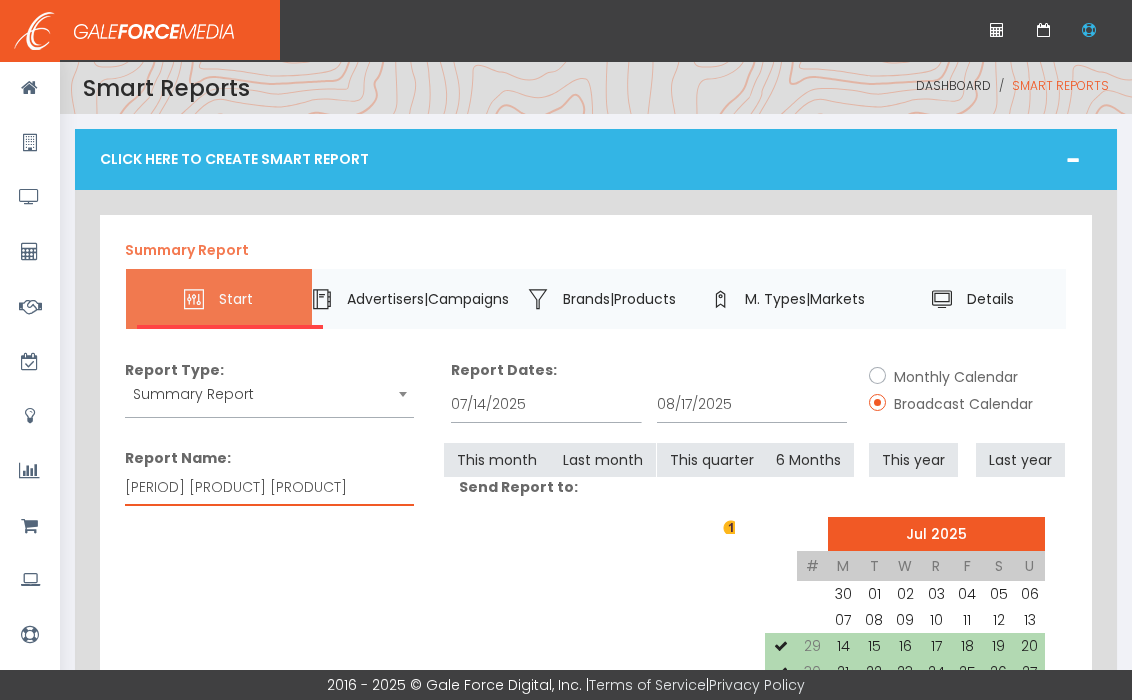 type on "q2 2025 opck" 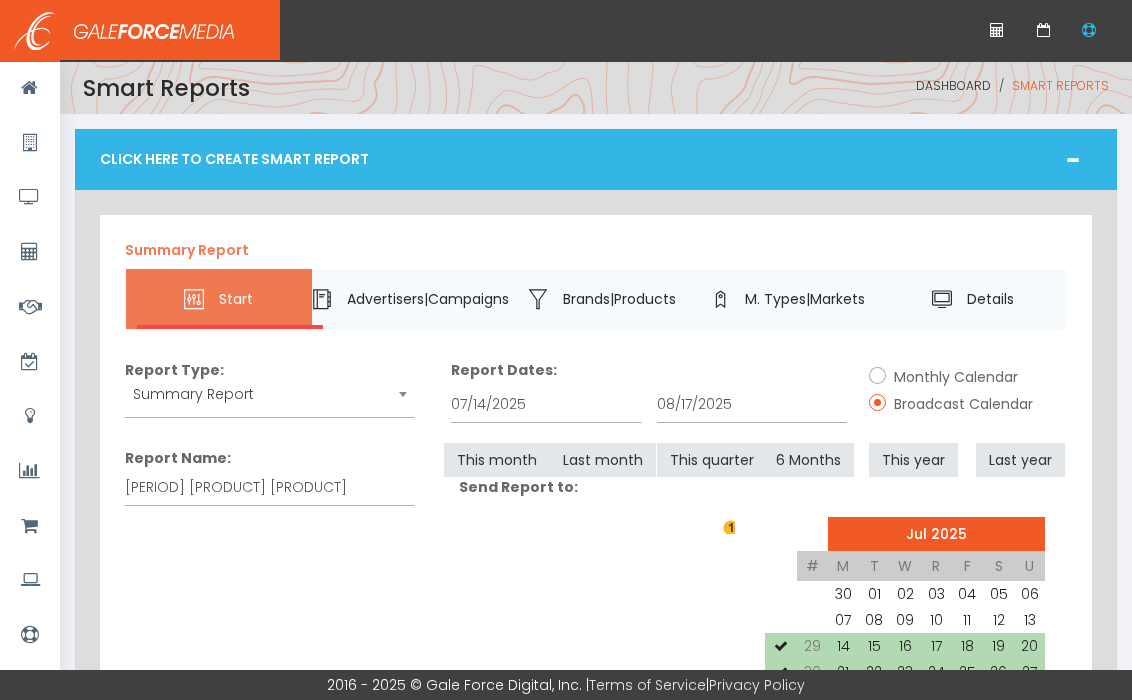 click on "Monthly Calendar" at bounding box center (953, 377) 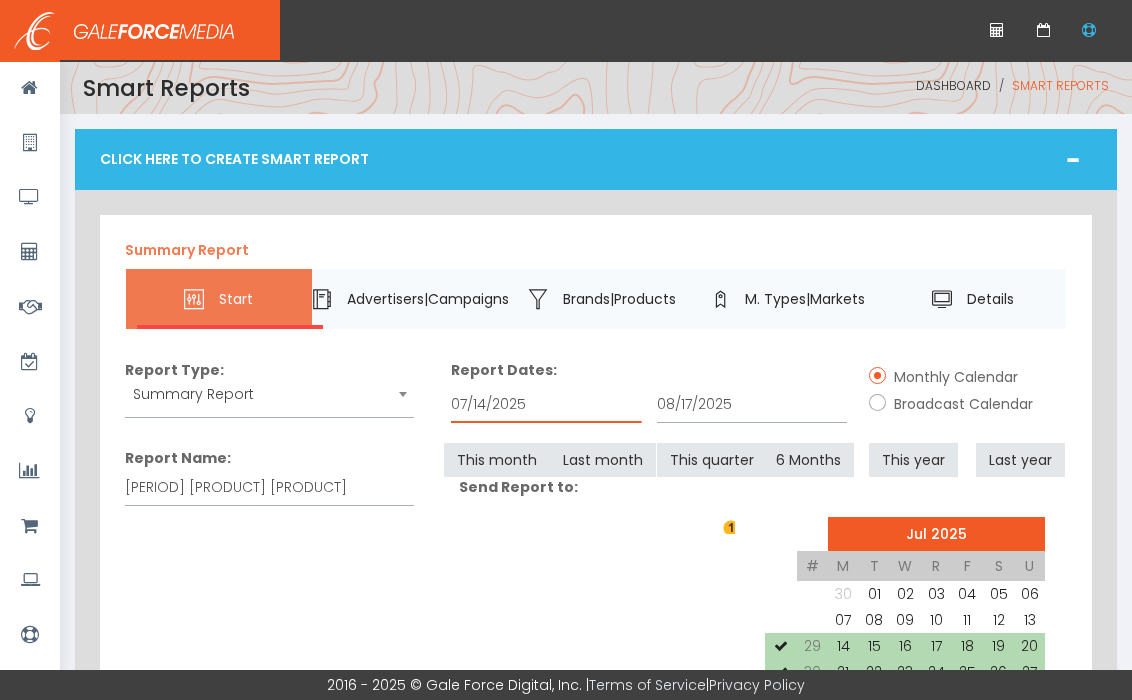 drag, startPoint x: 510, startPoint y: 407, endPoint x: 527, endPoint y: 407, distance: 17 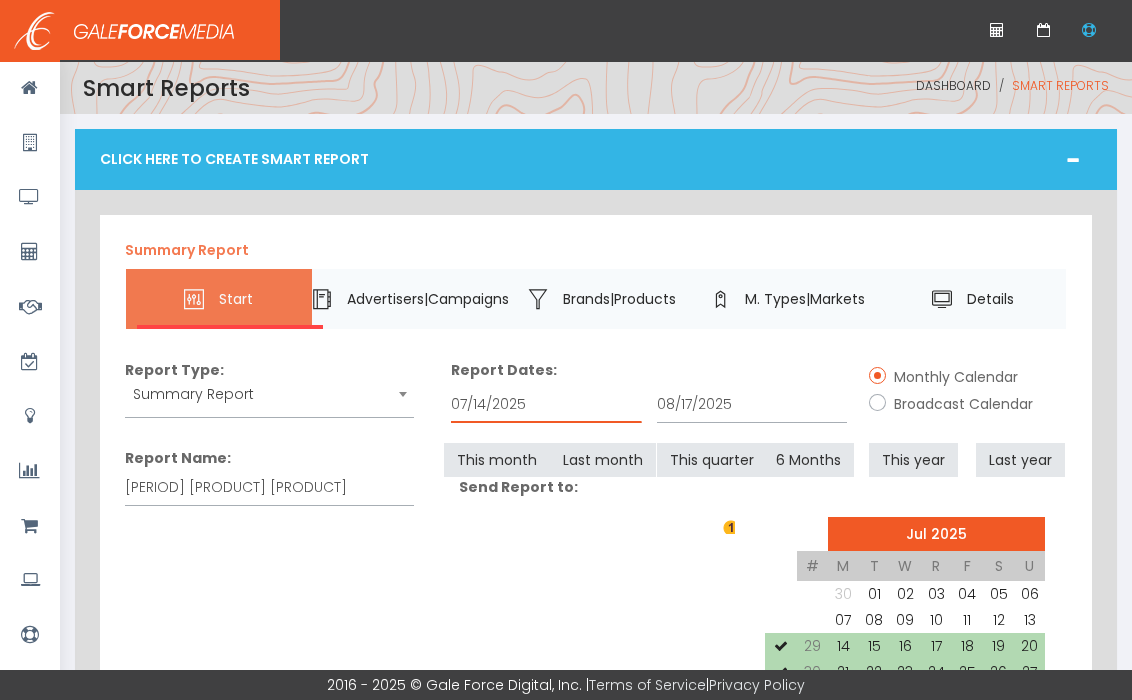 click on "07/14/2025" at bounding box center [546, 404] 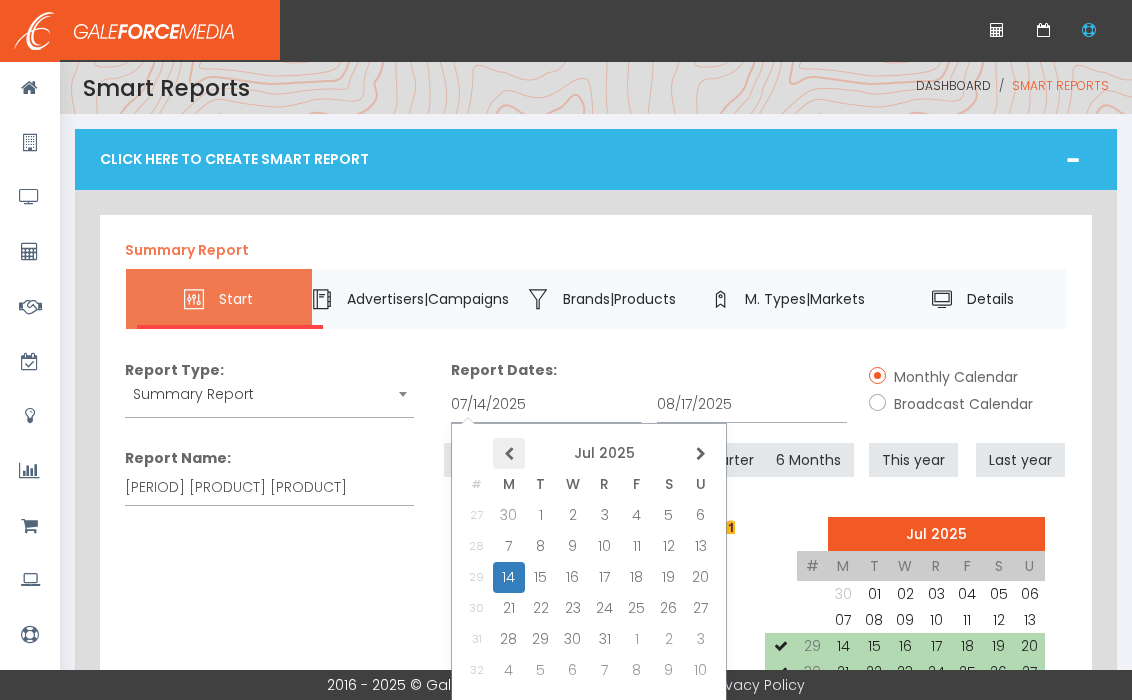 click at bounding box center (509, 454) 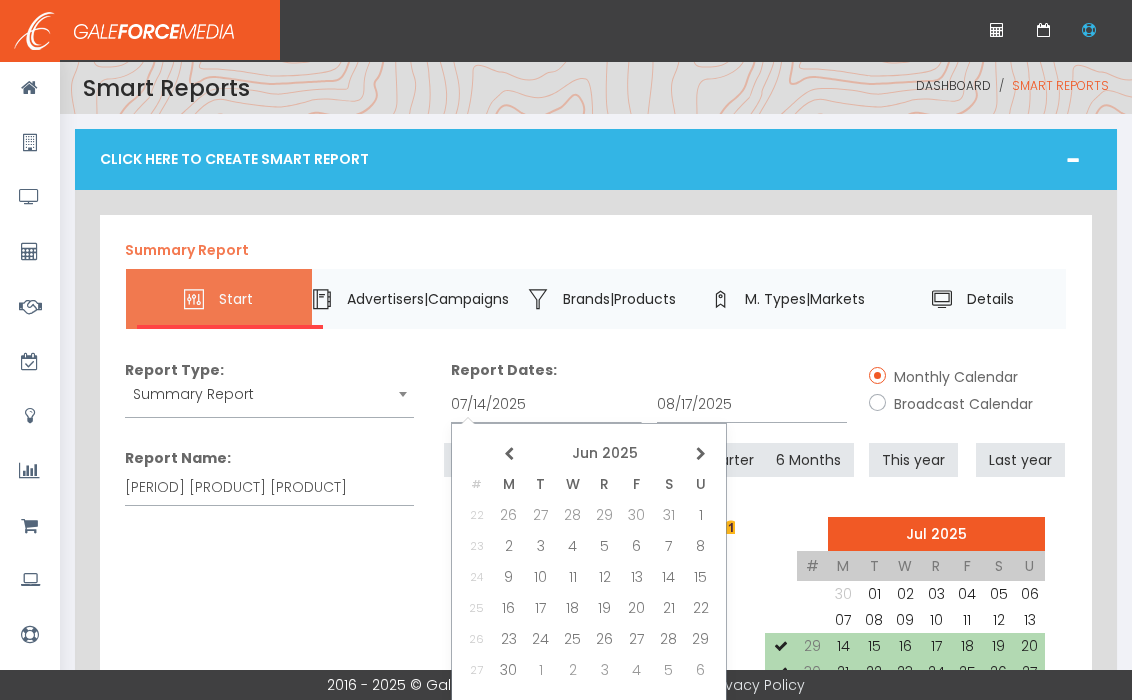 click at bounding box center [509, 454] 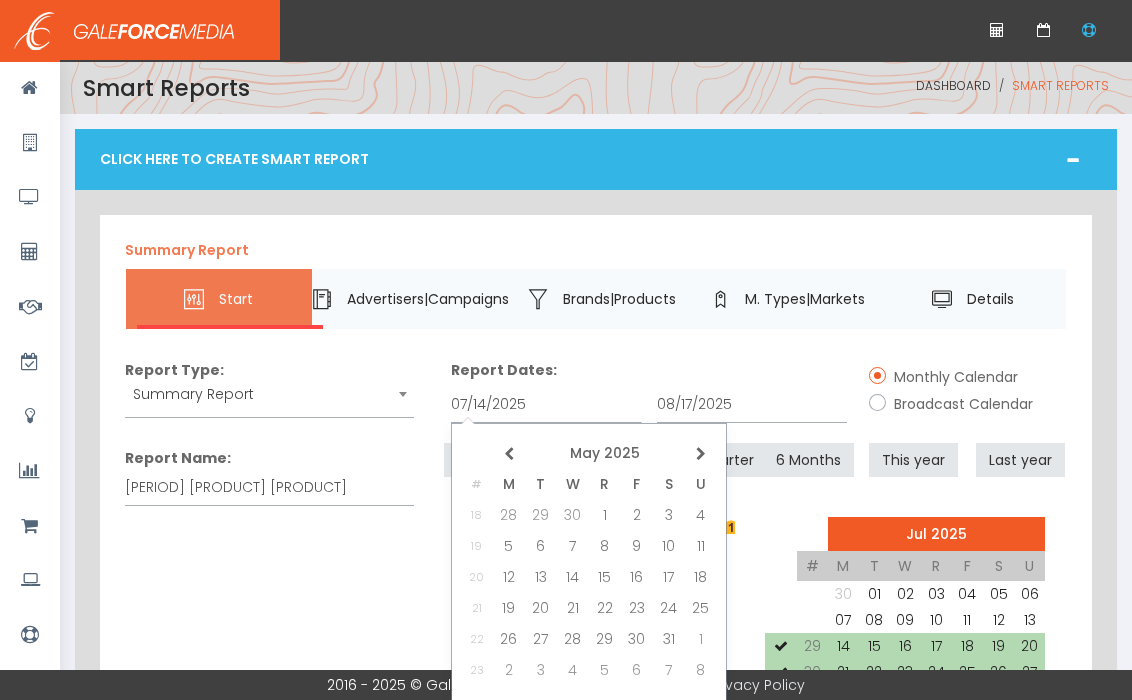 click at bounding box center (509, 454) 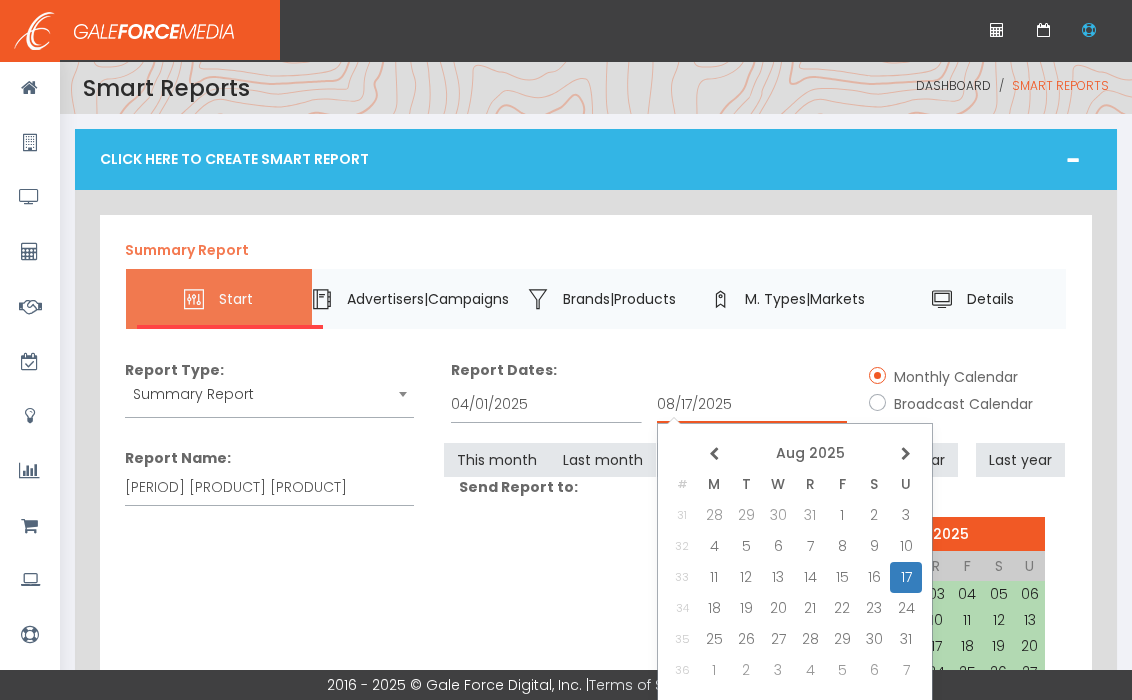 click on "08/17/2025" at bounding box center (752, 404) 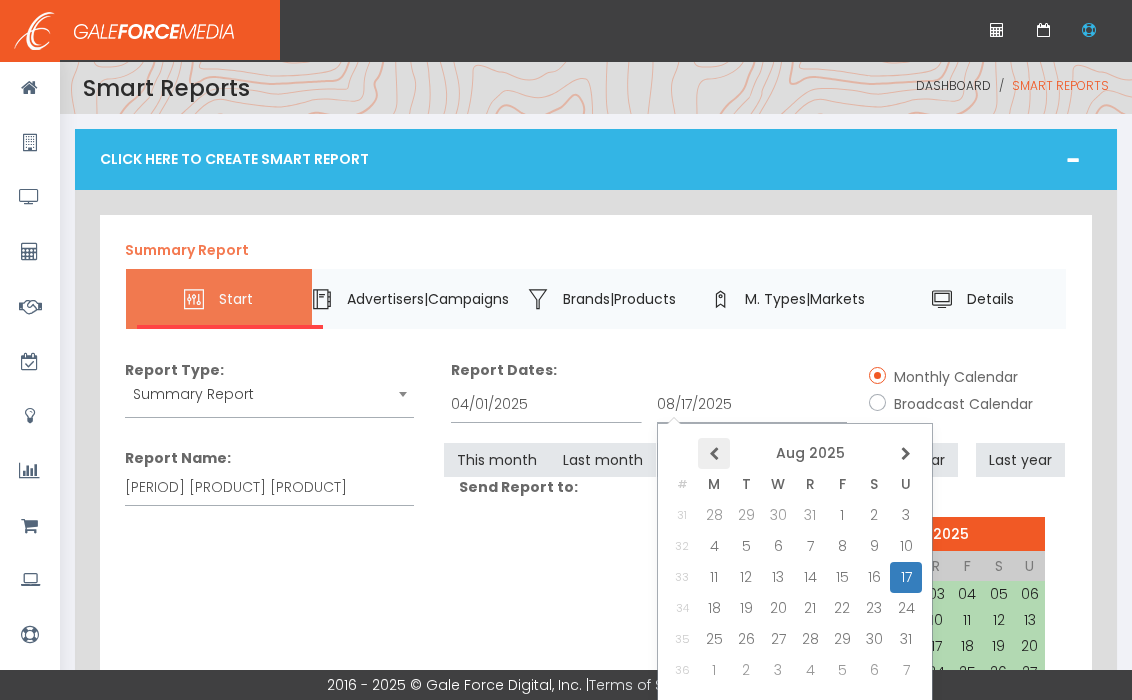 click at bounding box center [0, 0] 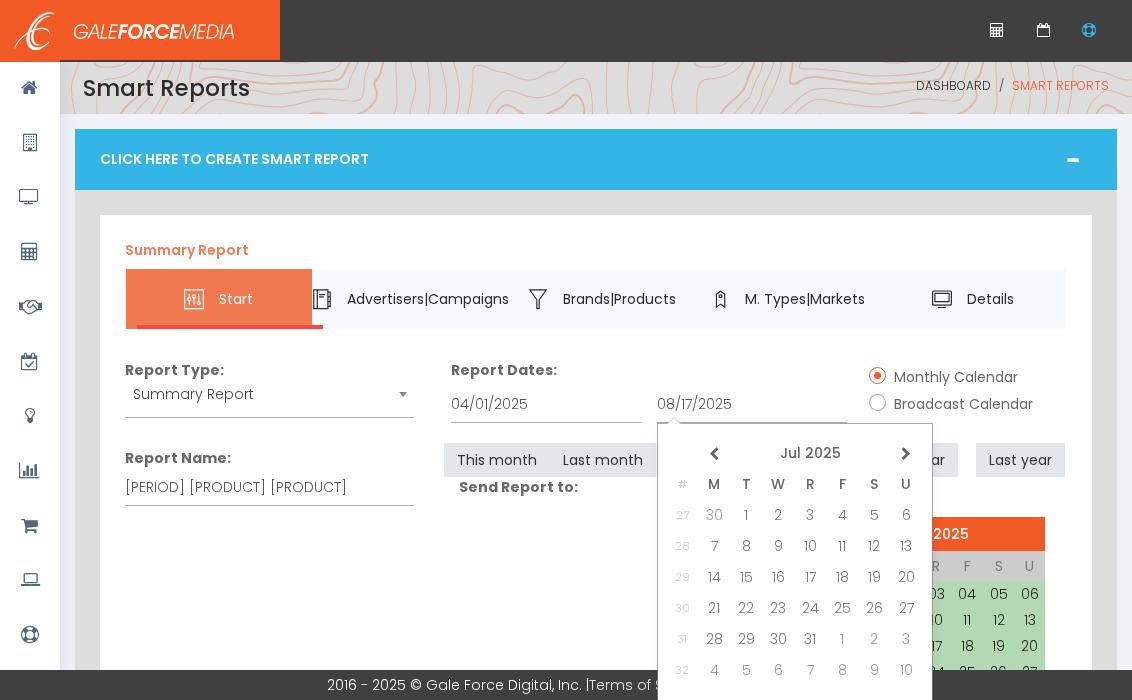click at bounding box center (0, 0) 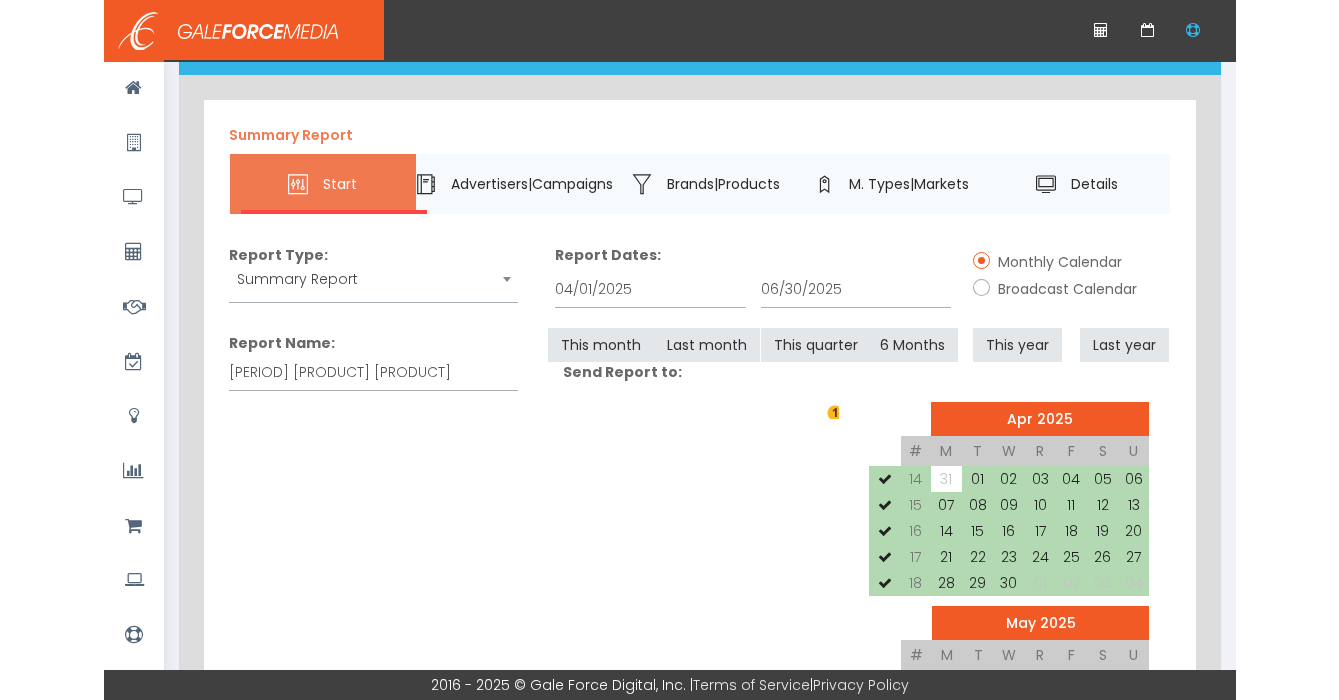 scroll, scrollTop: 255, scrollLeft: 0, axis: vertical 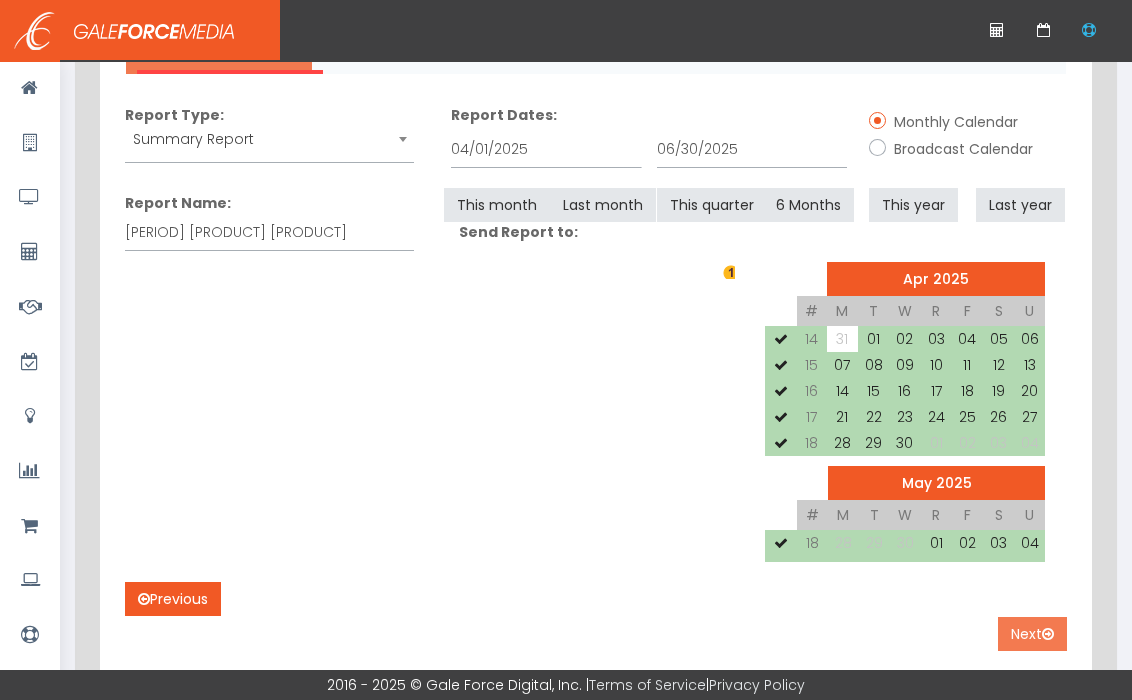 click on "Next" at bounding box center (1032, 634) 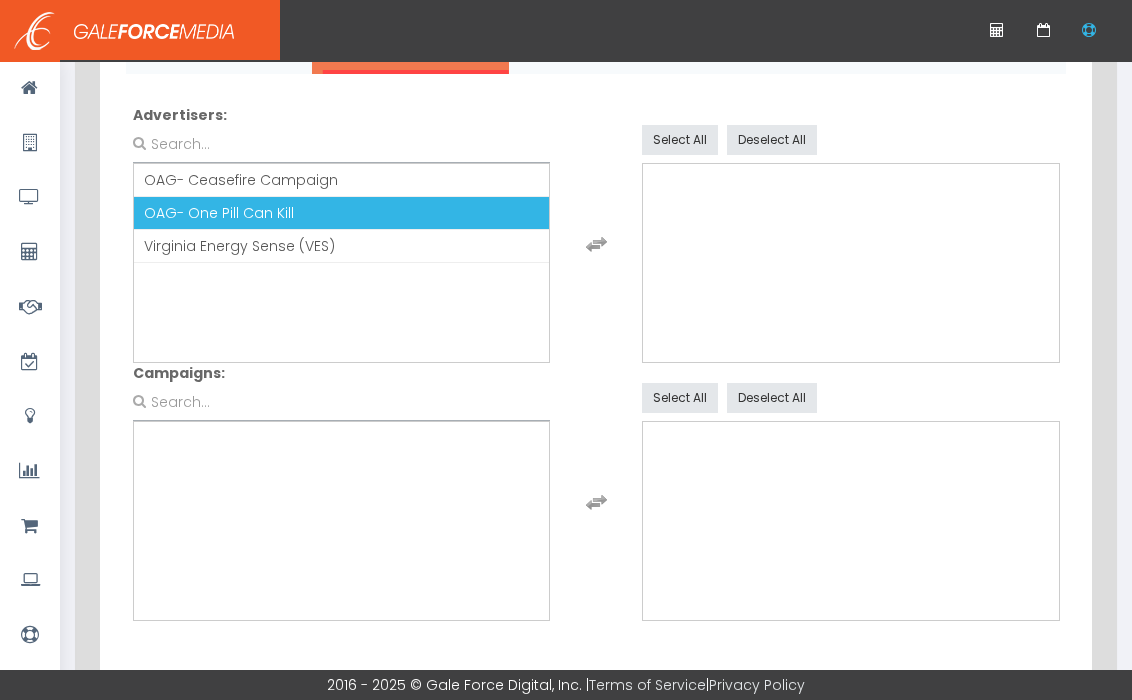 click on "OAG- One Pill Can Kill" at bounding box center (219, 213) 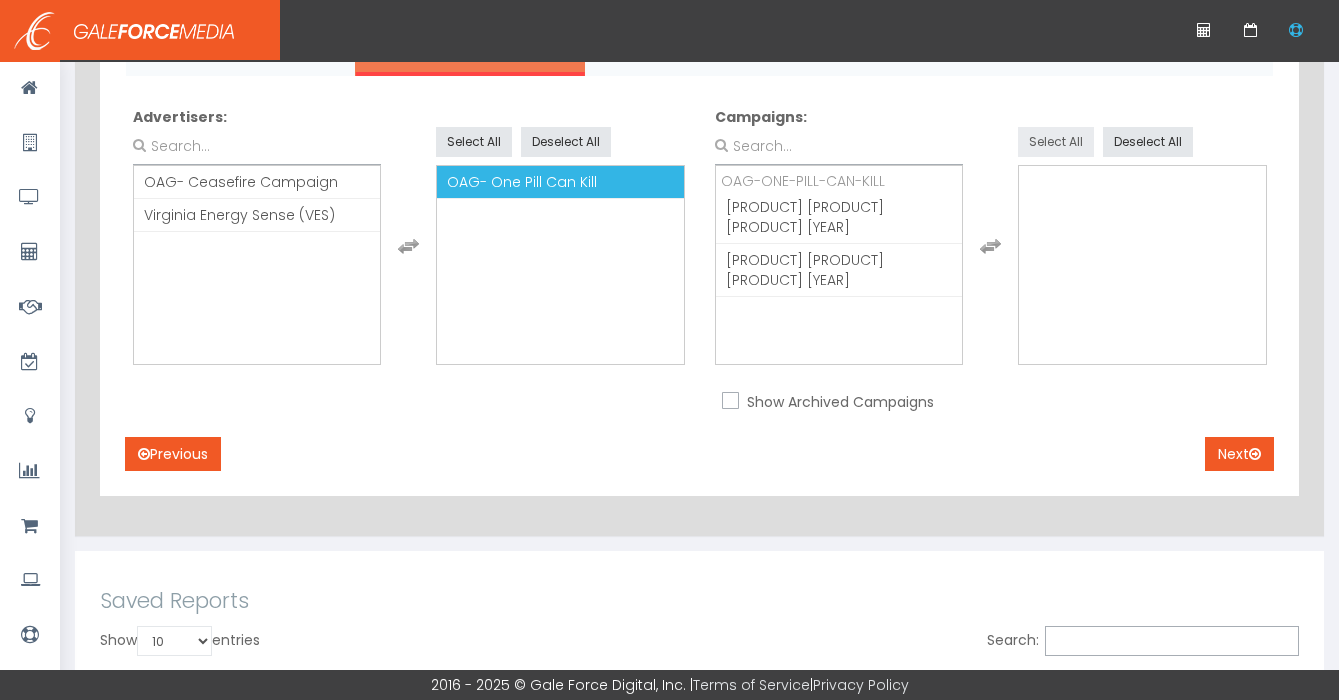 click on "Select All" at bounding box center (1056, 142) 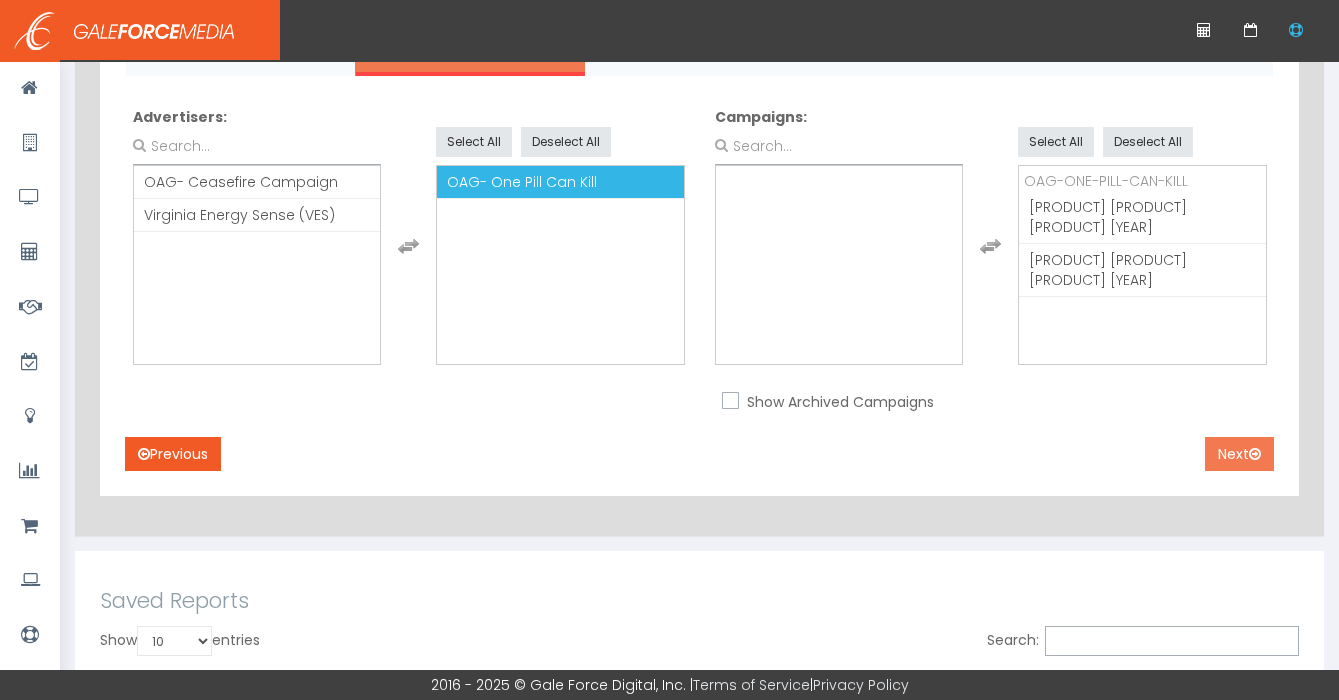 click on "Next" at bounding box center [1239, 454] 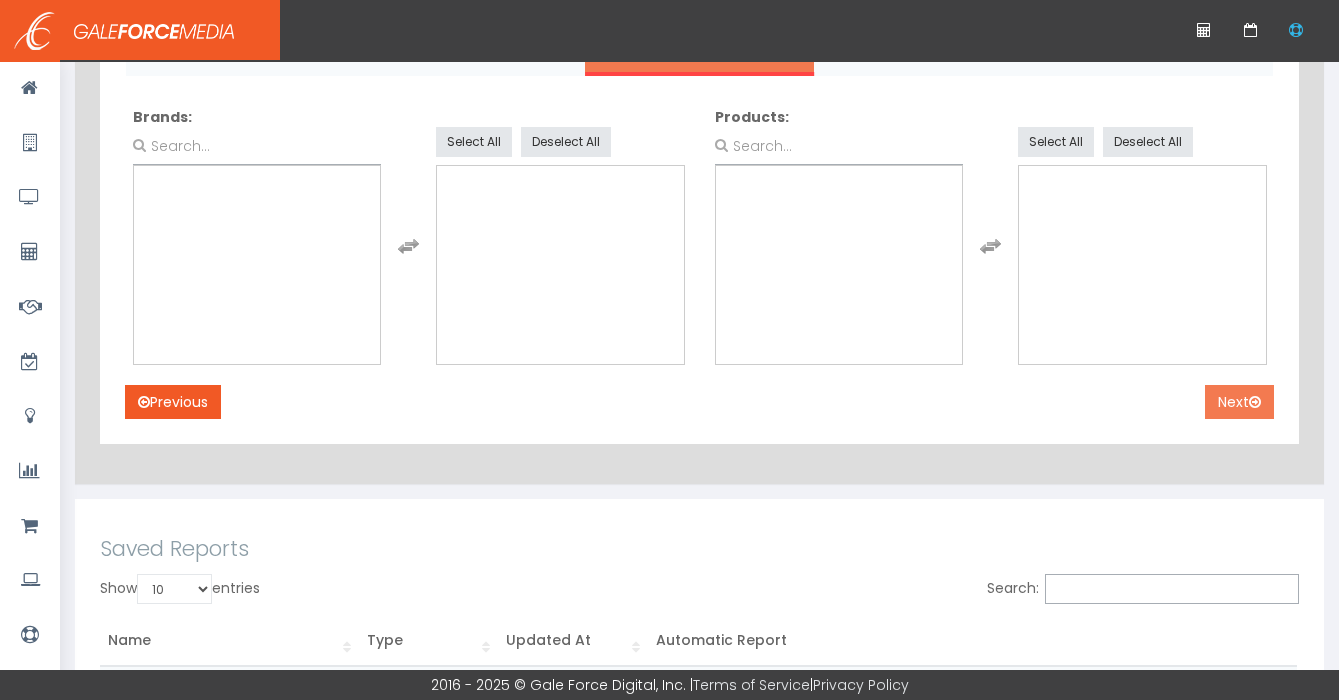 click on "Next" at bounding box center [1239, 402] 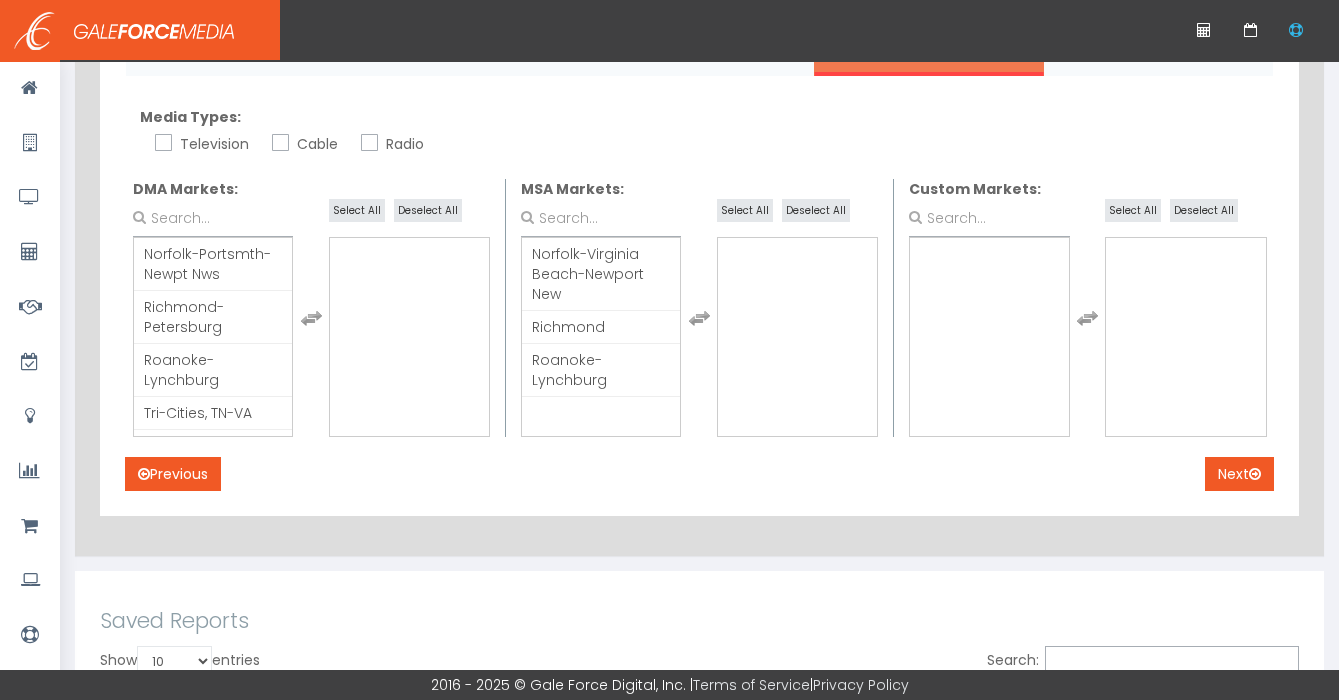 click on "Television" at bounding box center (202, 140) 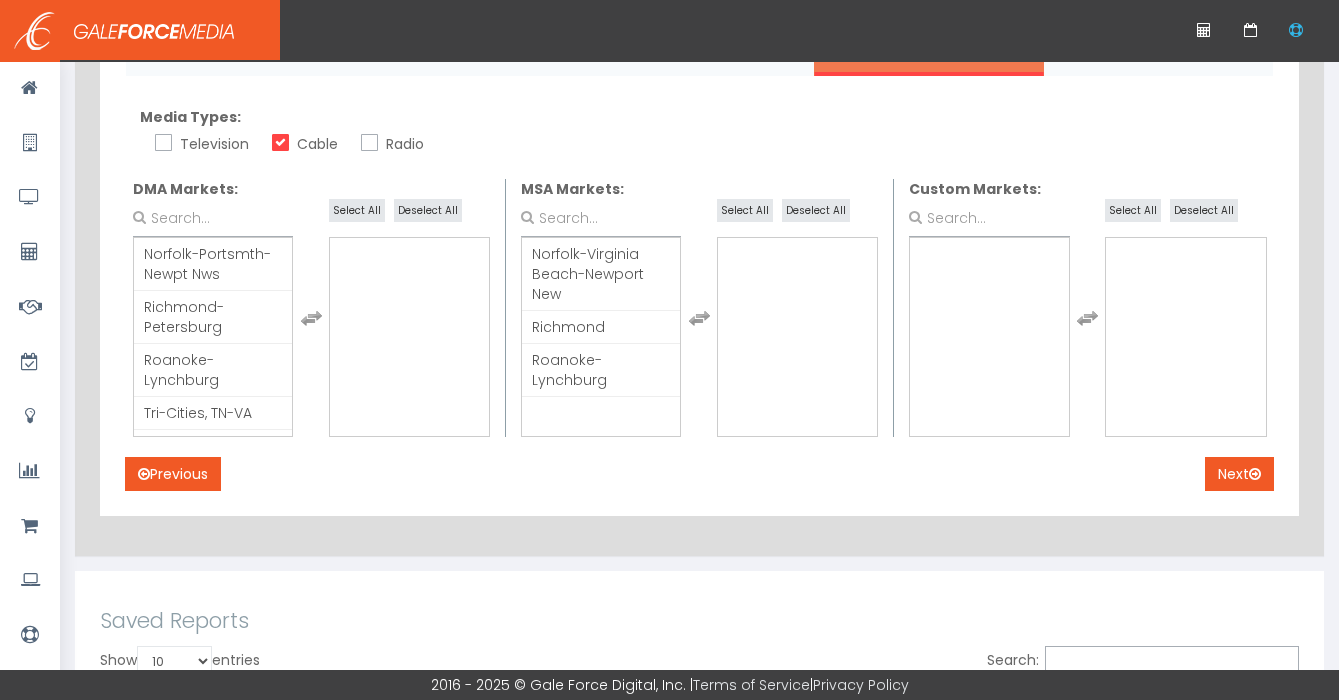 click on "Radio" at bounding box center [367, 144] 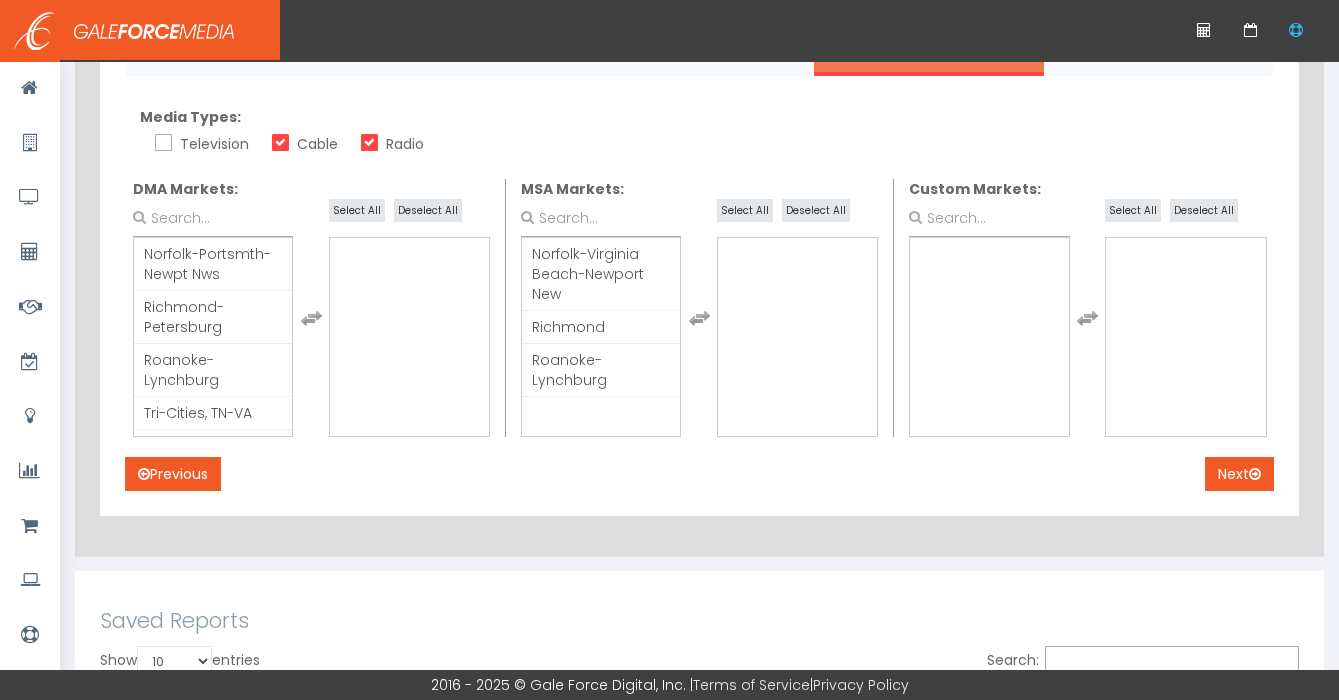 click on "Television" at bounding box center [212, 144] 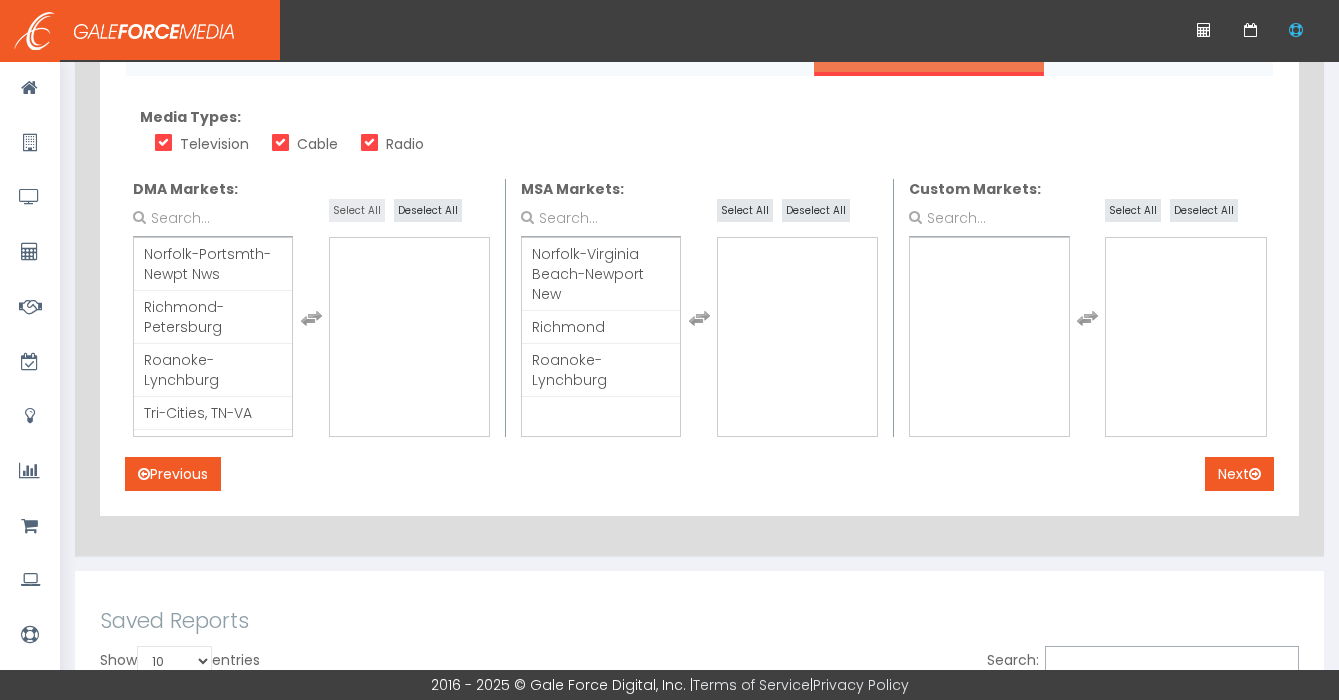 click on "Select All" at bounding box center [357, 210] 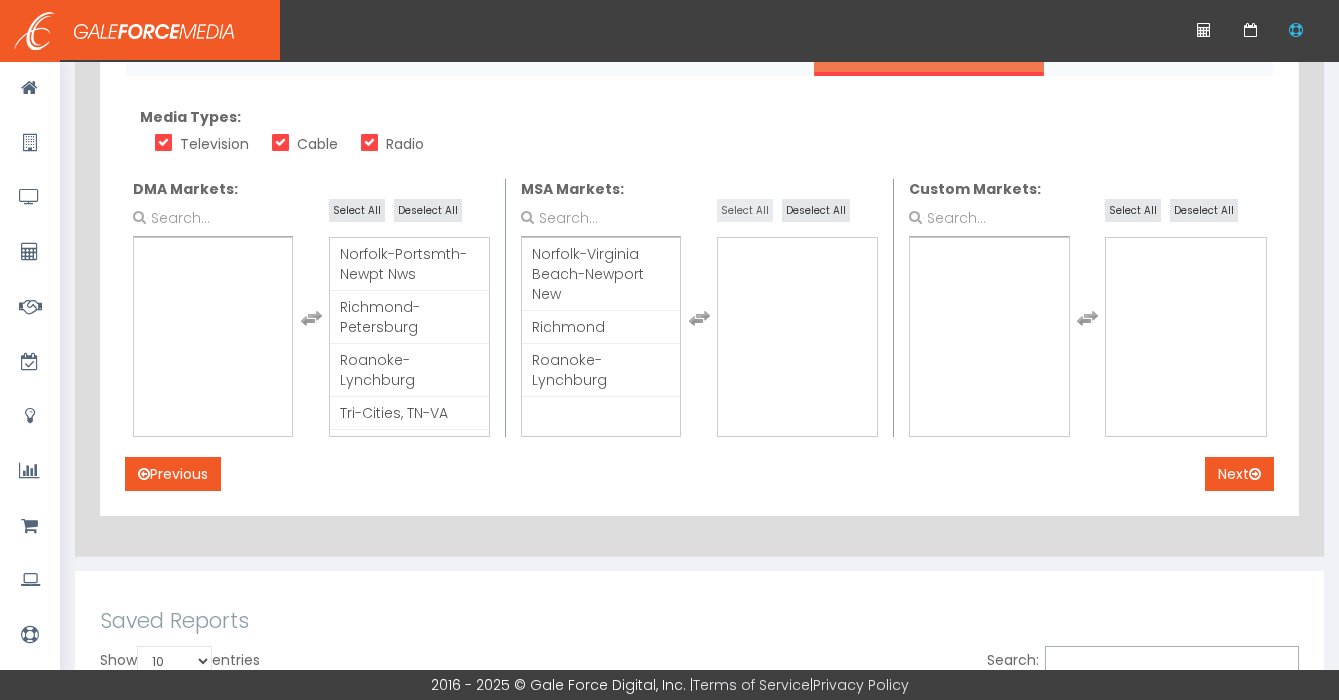 click on "Select All" at bounding box center [745, 210] 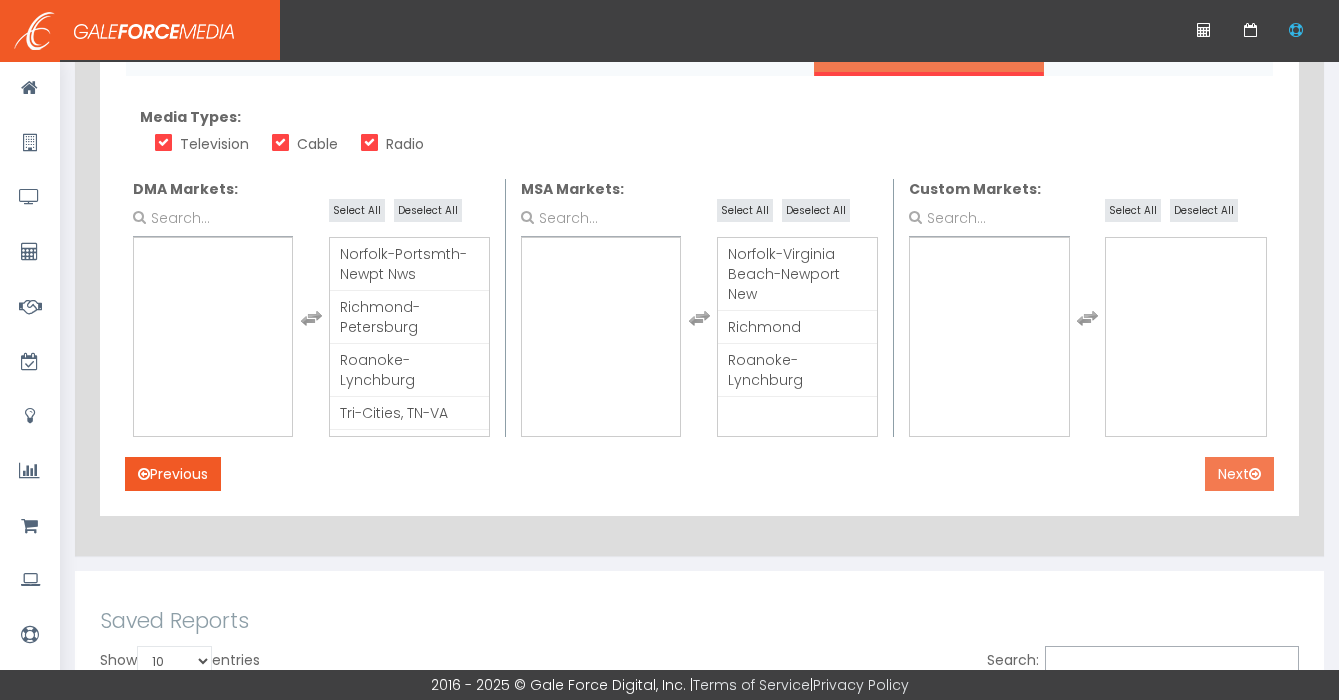 click on "Next" at bounding box center (1239, 474) 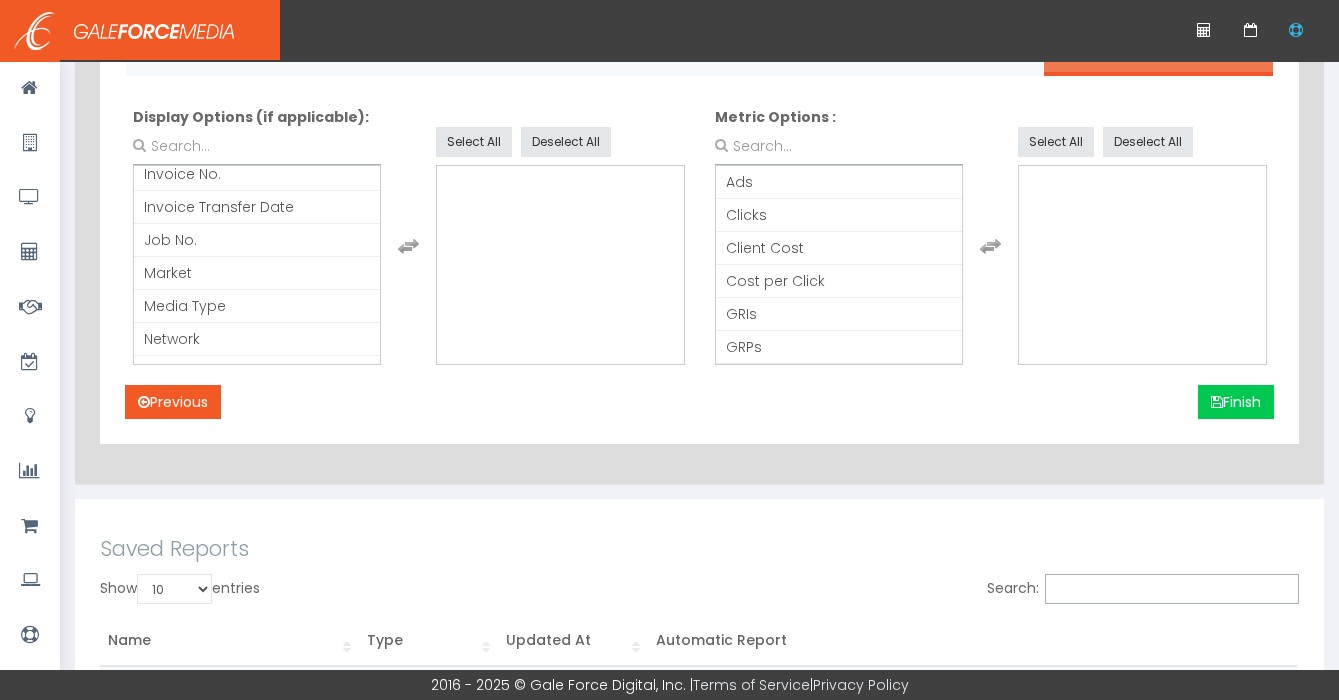 scroll, scrollTop: 505, scrollLeft: 0, axis: vertical 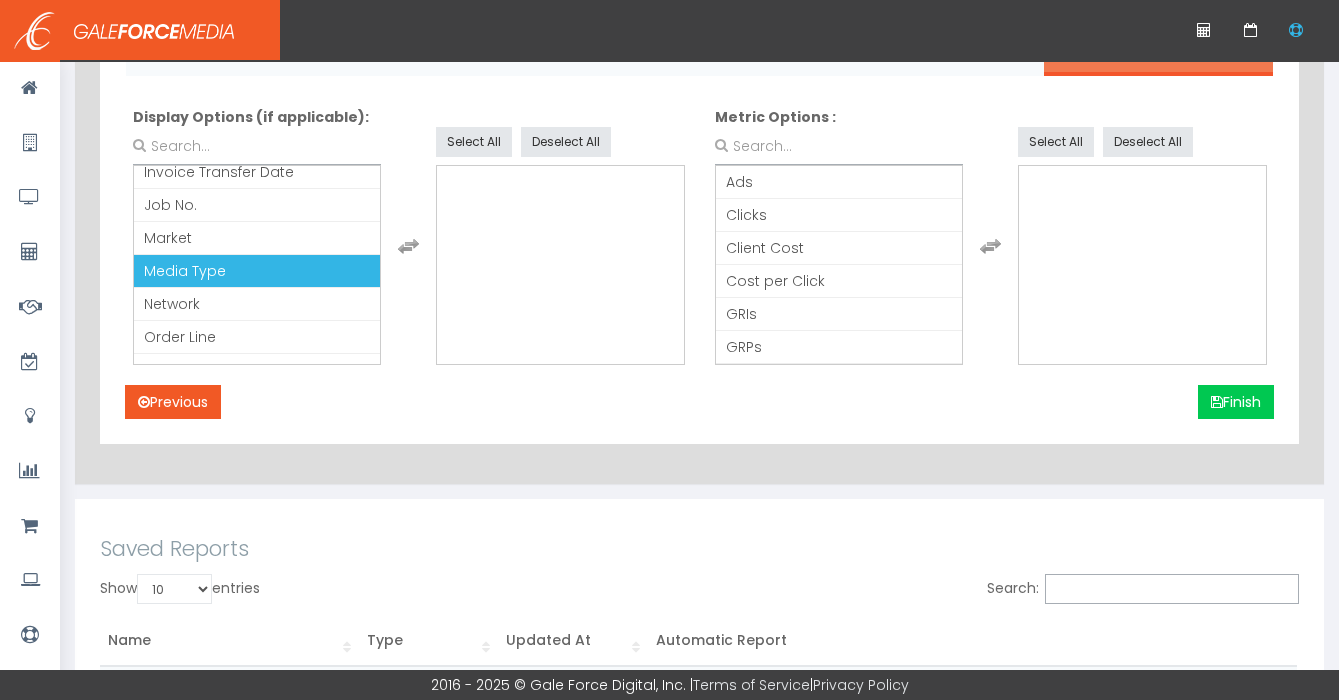 click on "Media Type" at bounding box center [257, 271] 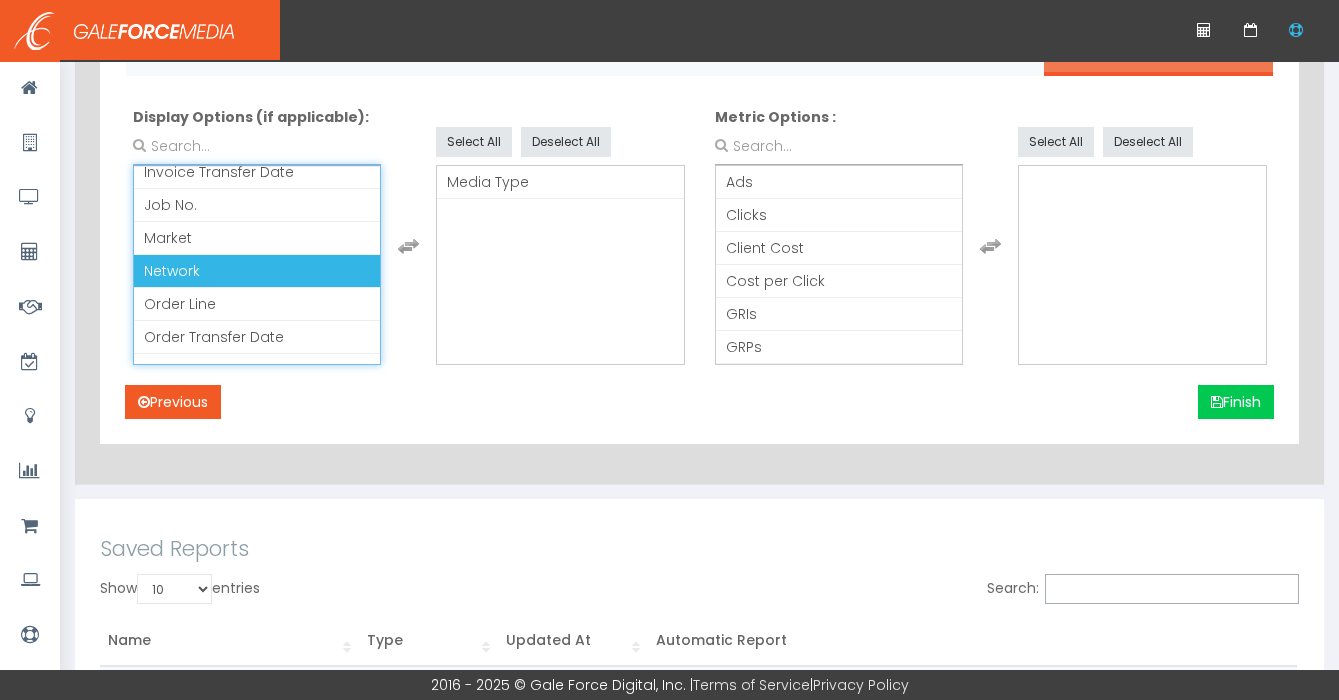 scroll, scrollTop: 330, scrollLeft: 0, axis: vertical 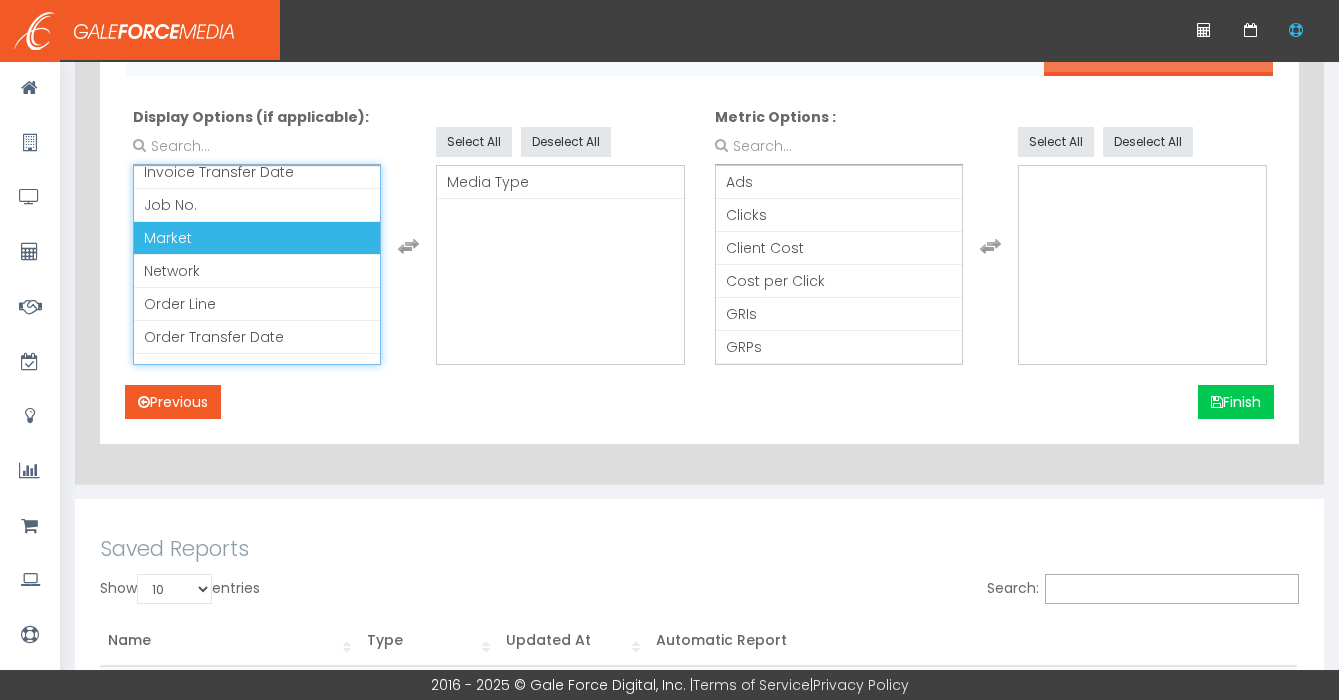 click on "Market" at bounding box center (257, 238) 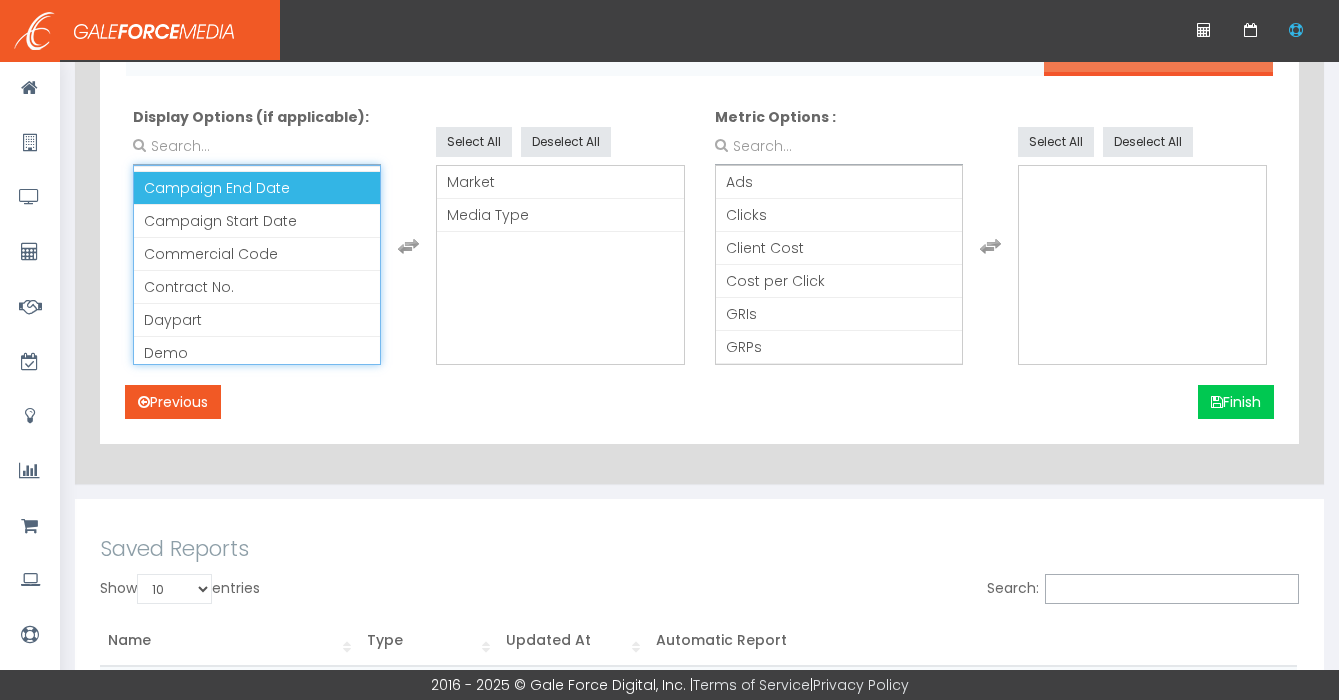 scroll, scrollTop: 194, scrollLeft: 0, axis: vertical 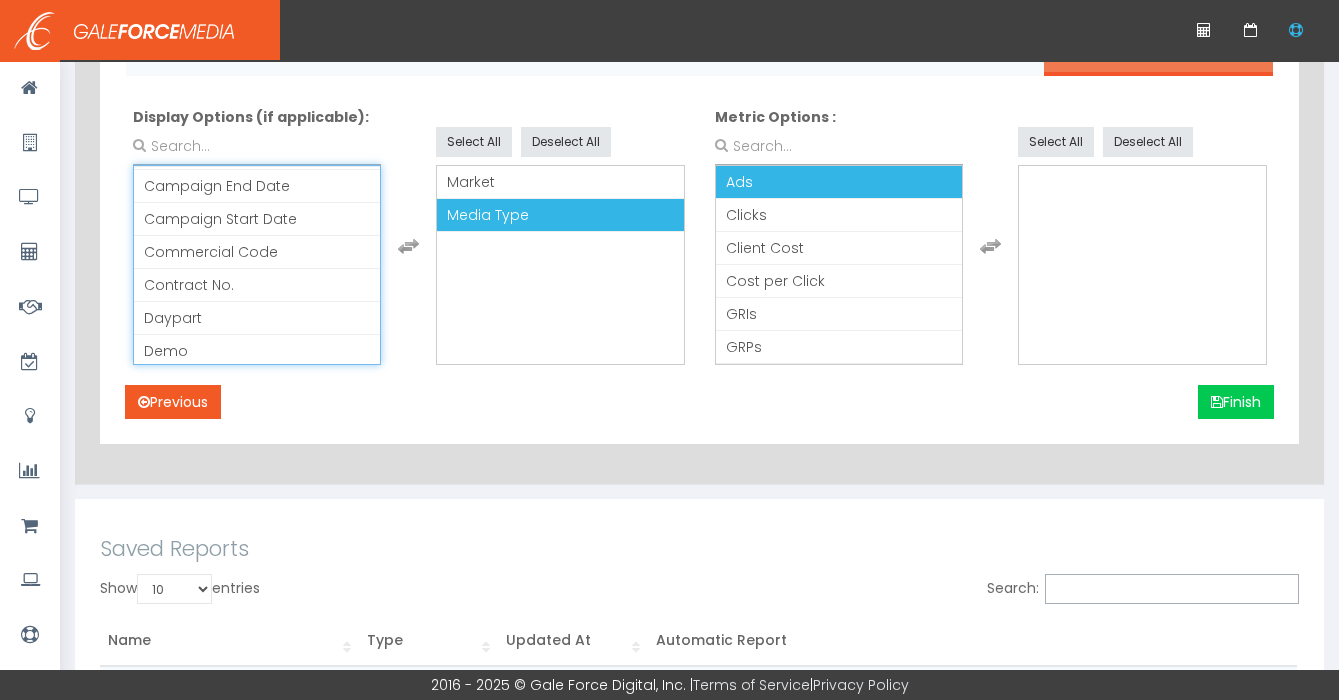 click on "Ads" at bounding box center [839, 182] 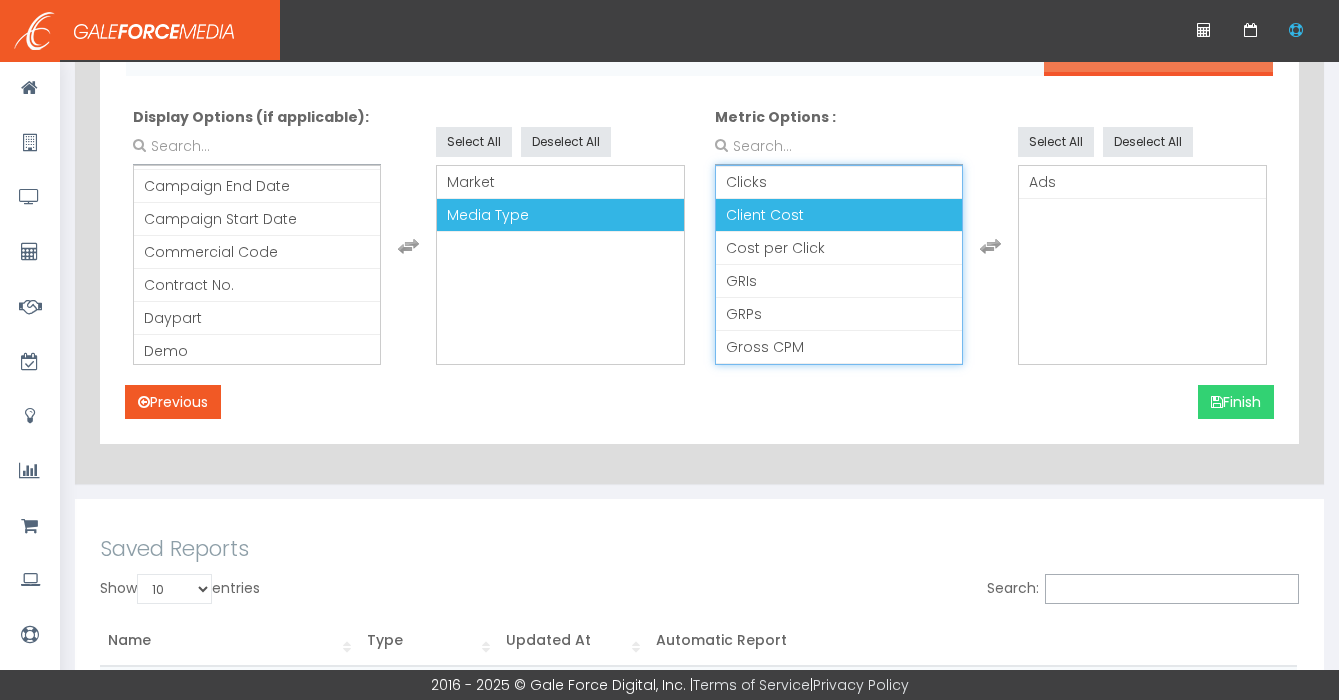 click on "Finish" at bounding box center [1236, 402] 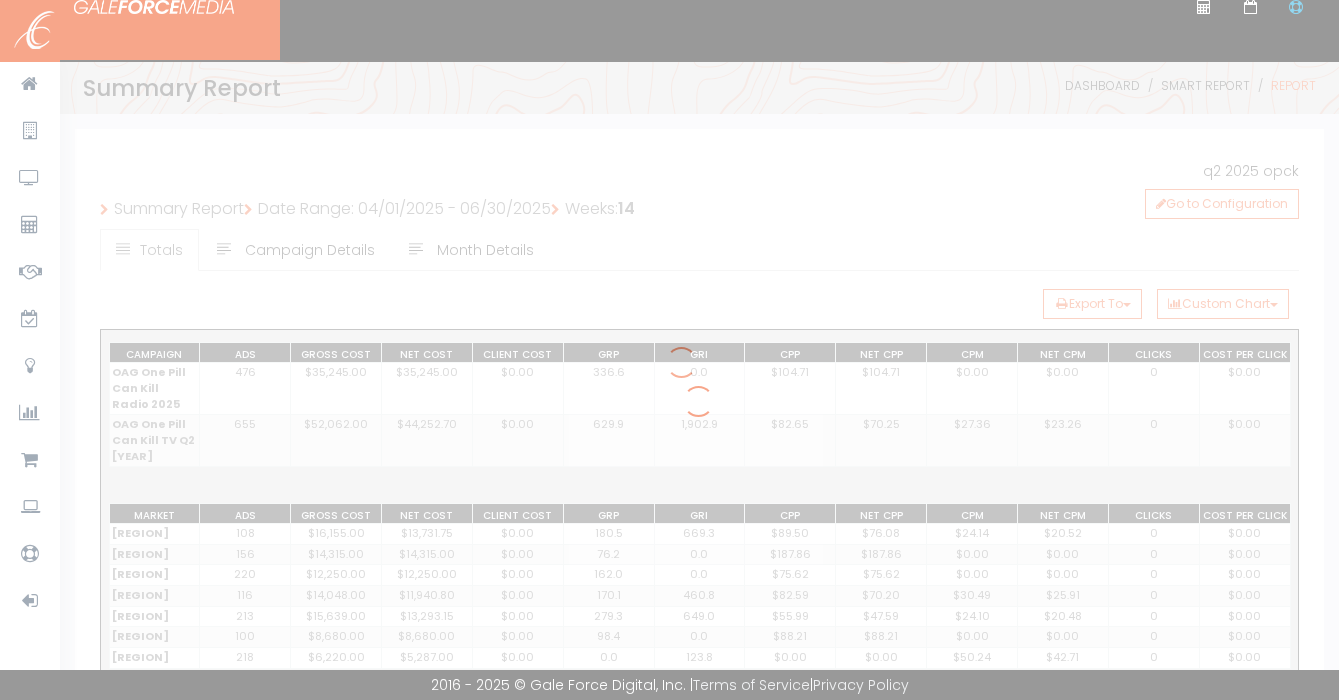 scroll, scrollTop: 0, scrollLeft: 0, axis: both 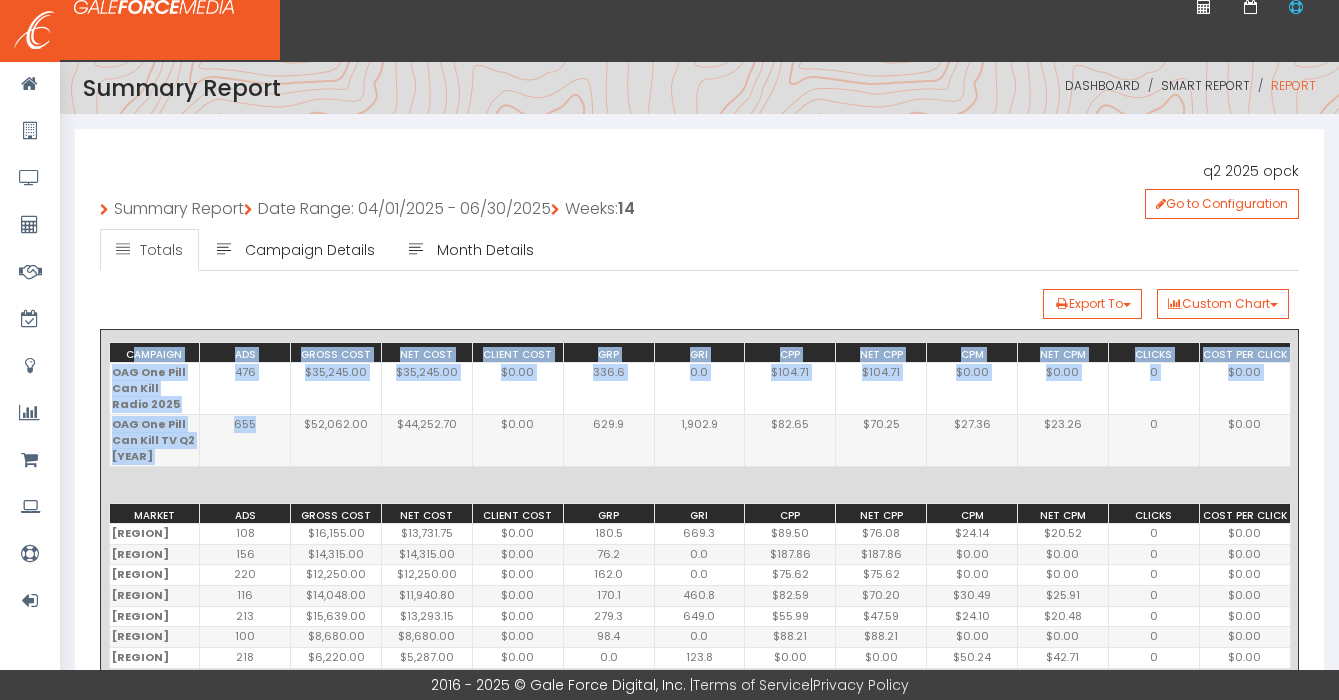 drag, startPoint x: 124, startPoint y: 352, endPoint x: 258, endPoint y: 425, distance: 152.59424 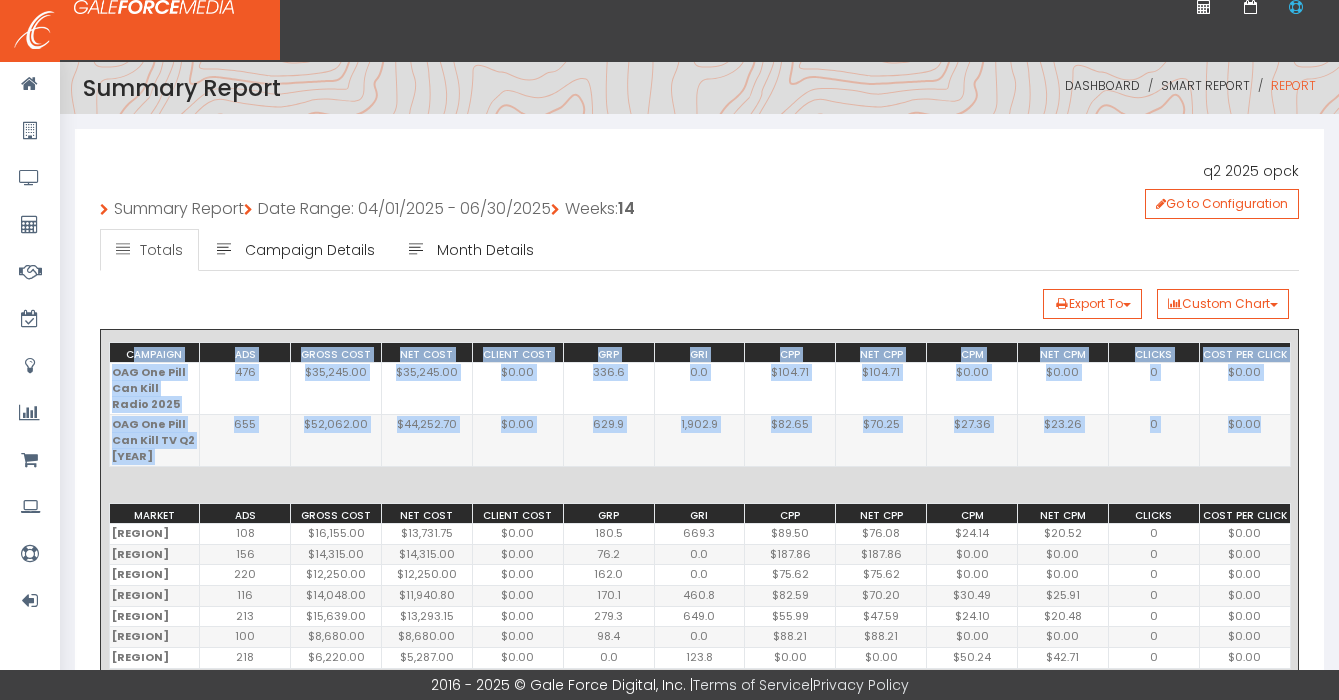 click on "$0.00" at bounding box center (1244, 389) 